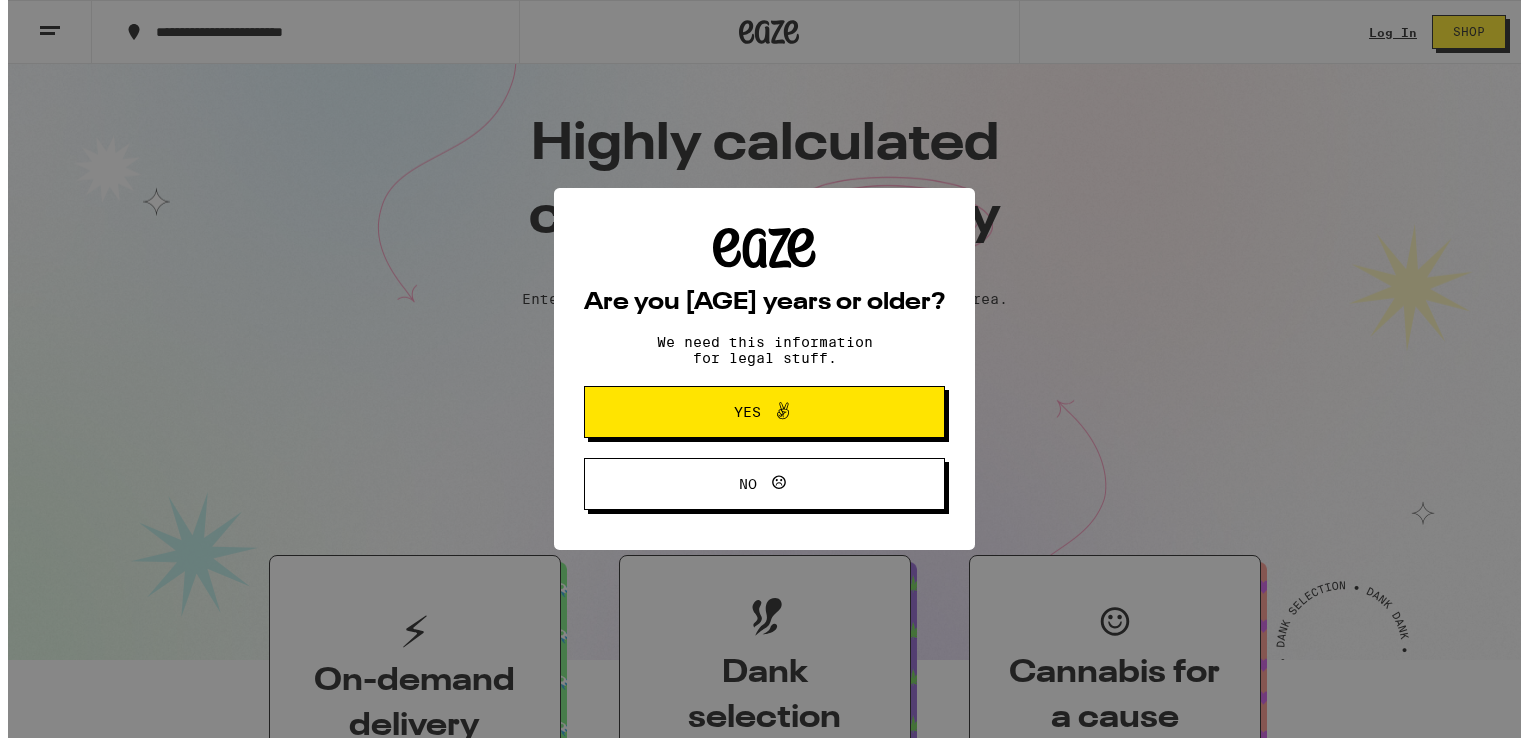scroll, scrollTop: 0, scrollLeft: 0, axis: both 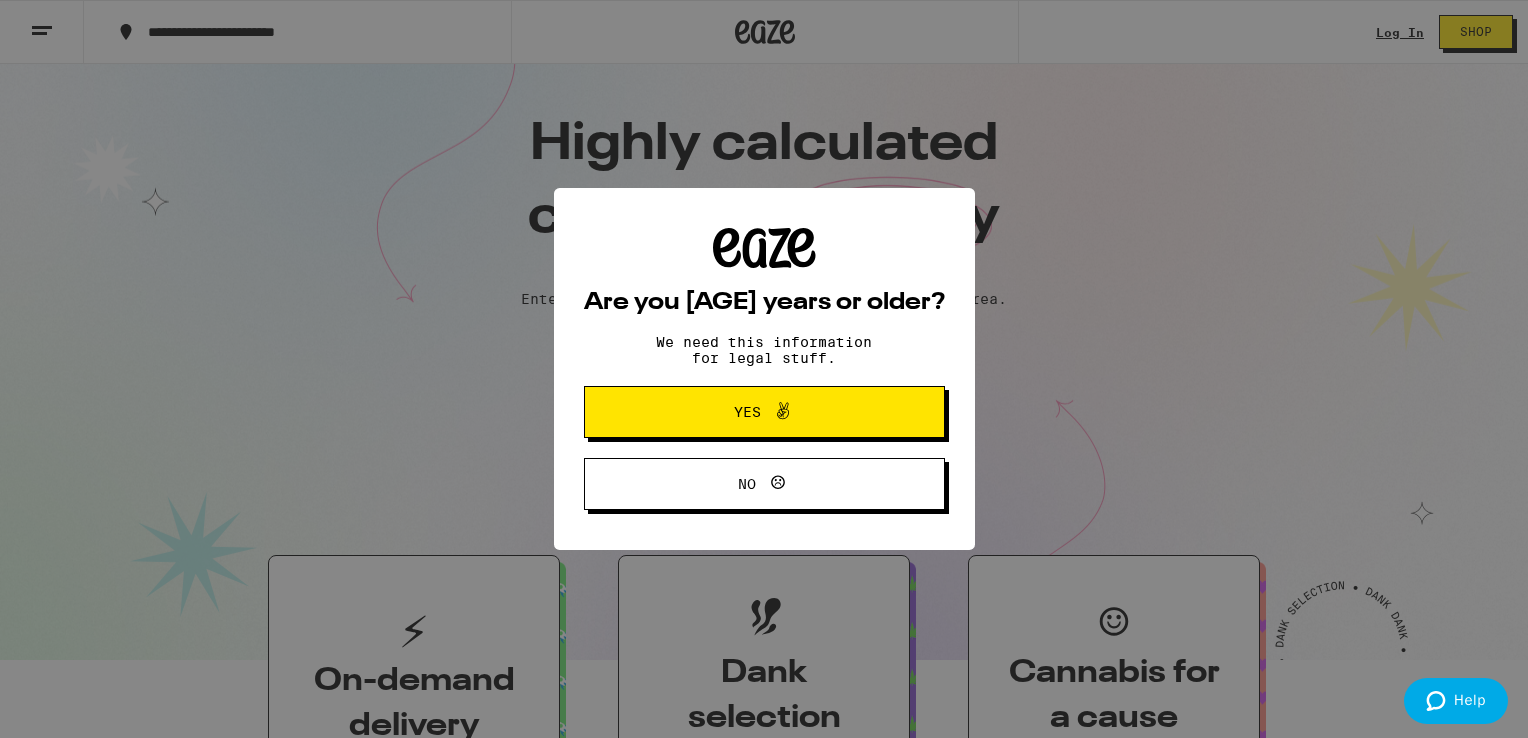 click on "Yes" at bounding box center (764, 412) 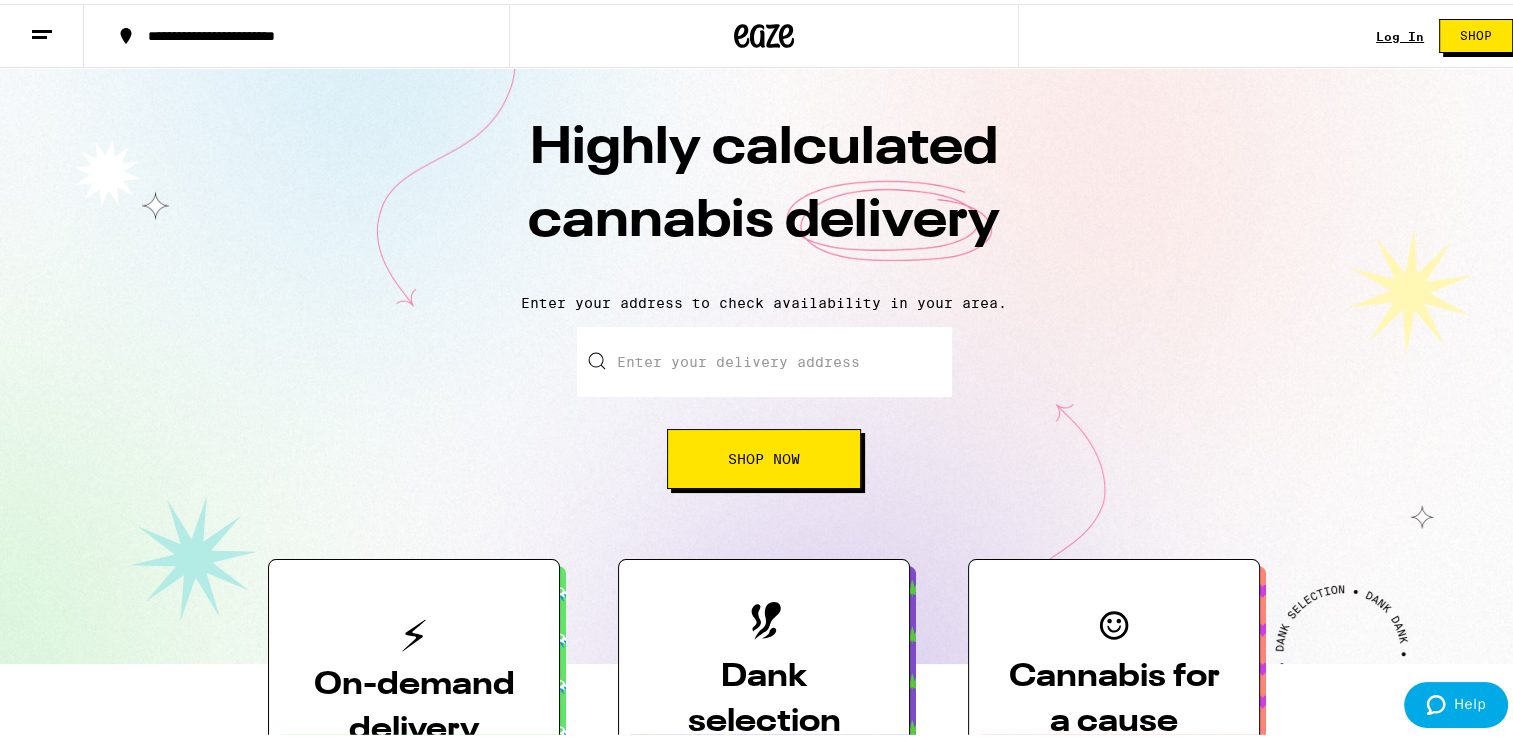 click on "Log In Shop" at bounding box center (1452, 32) 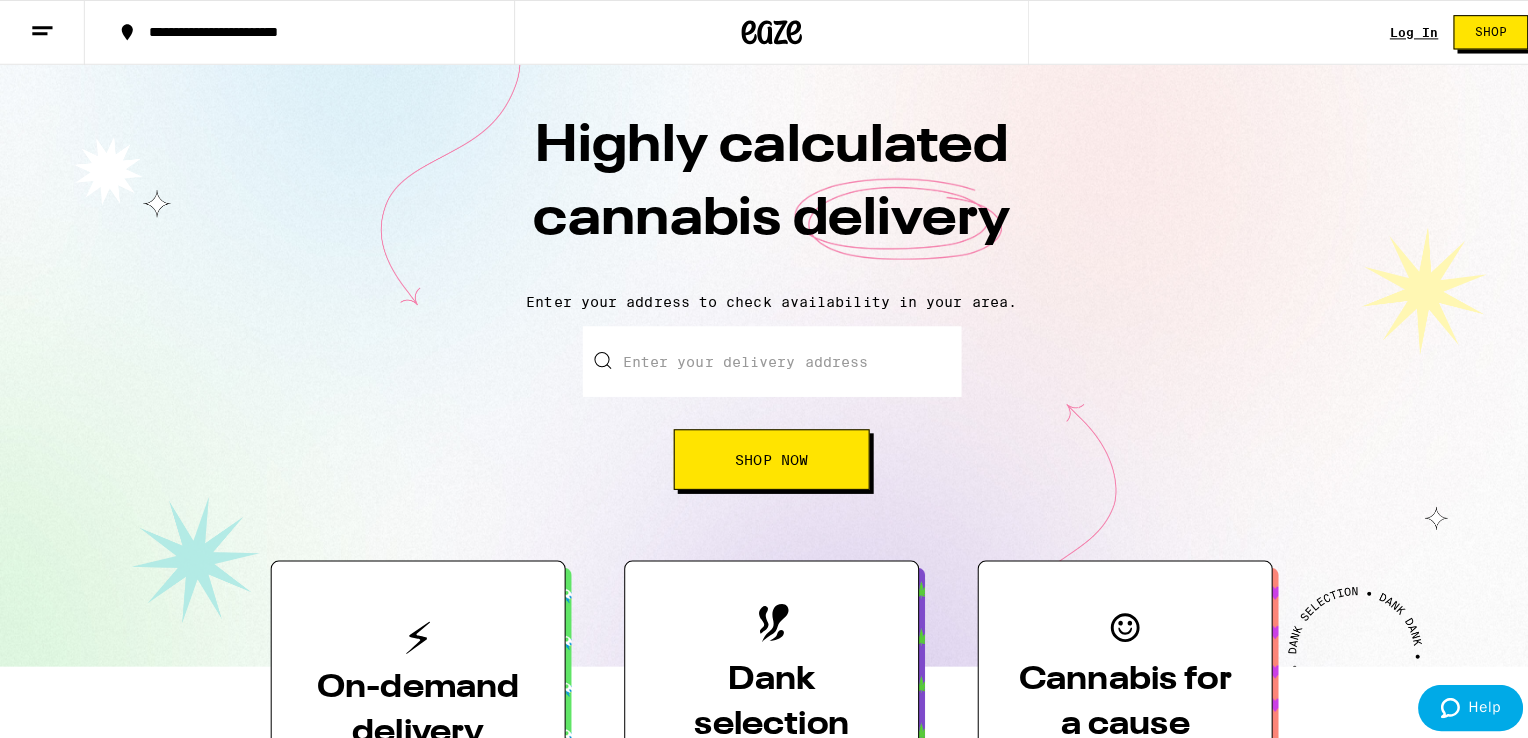 scroll, scrollTop: 0, scrollLeft: 0, axis: both 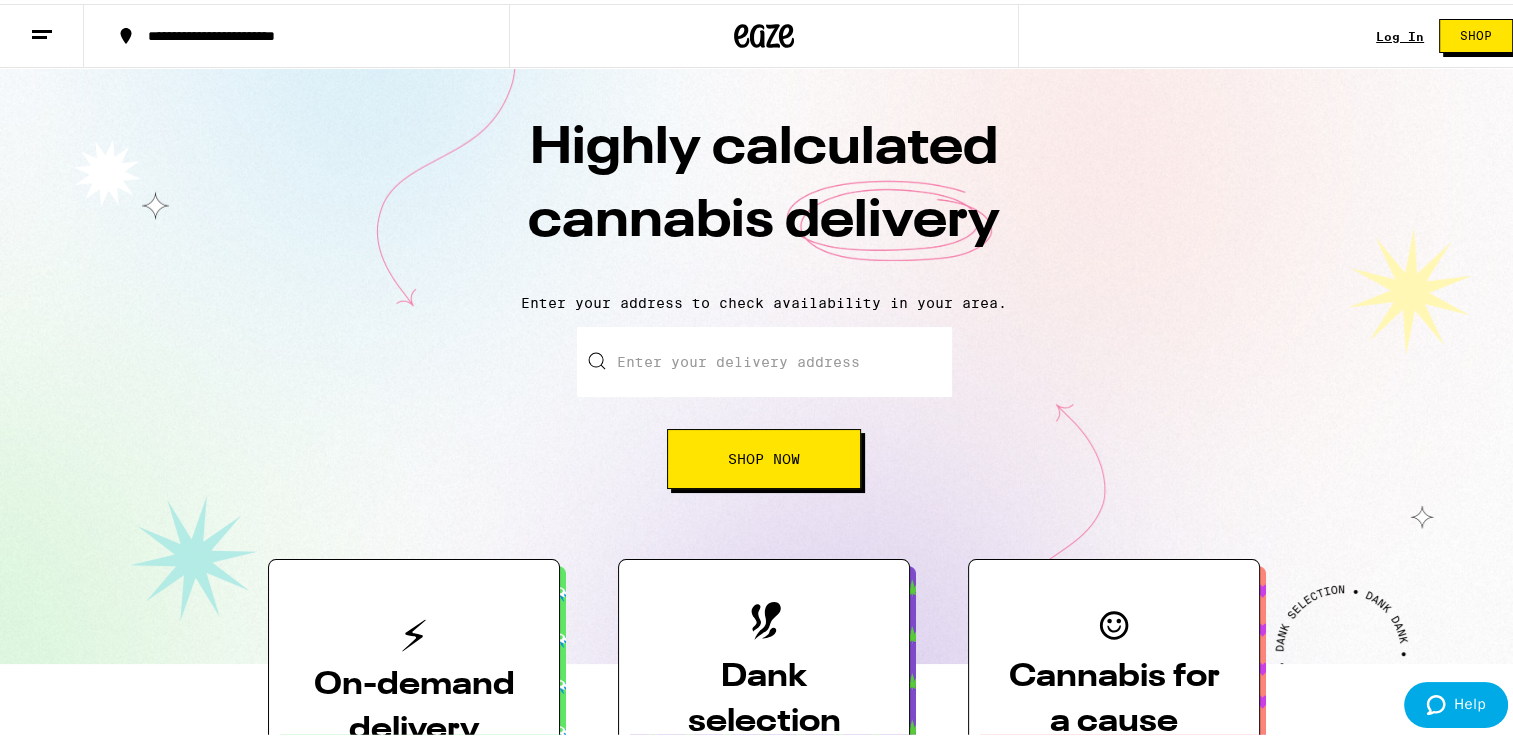 click on "Log In" at bounding box center [1400, 32] 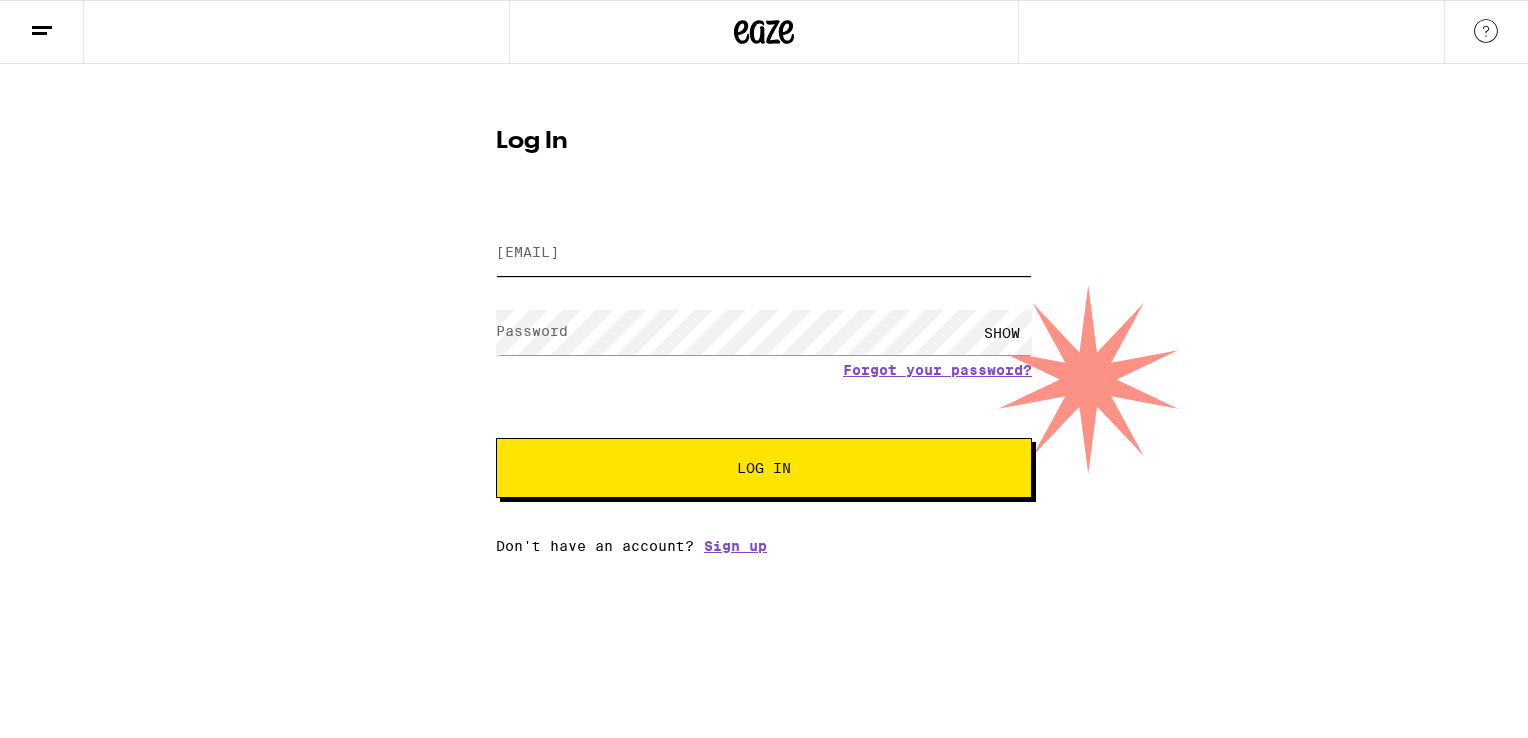 type on "[EMAIL]" 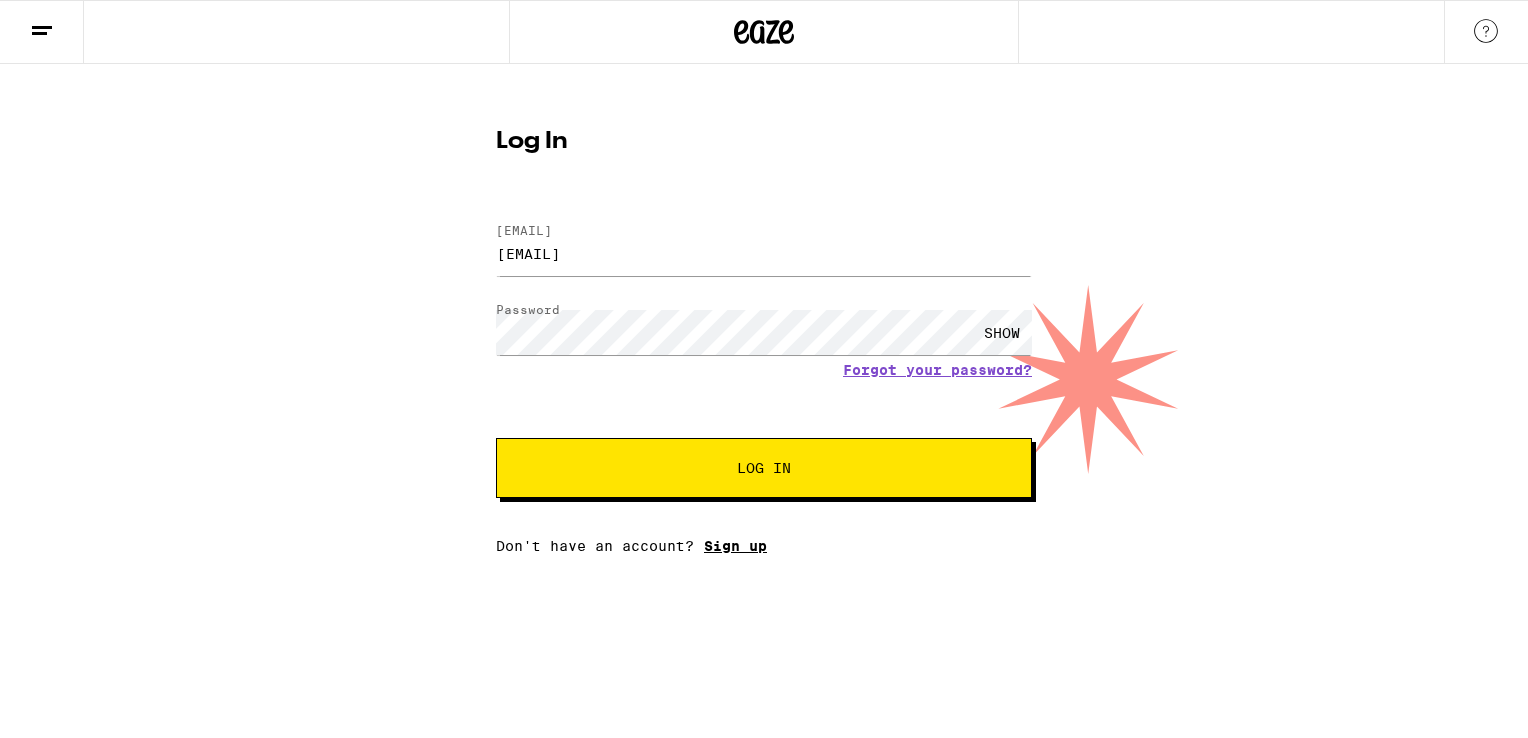 click on "Sign up" at bounding box center (735, 546) 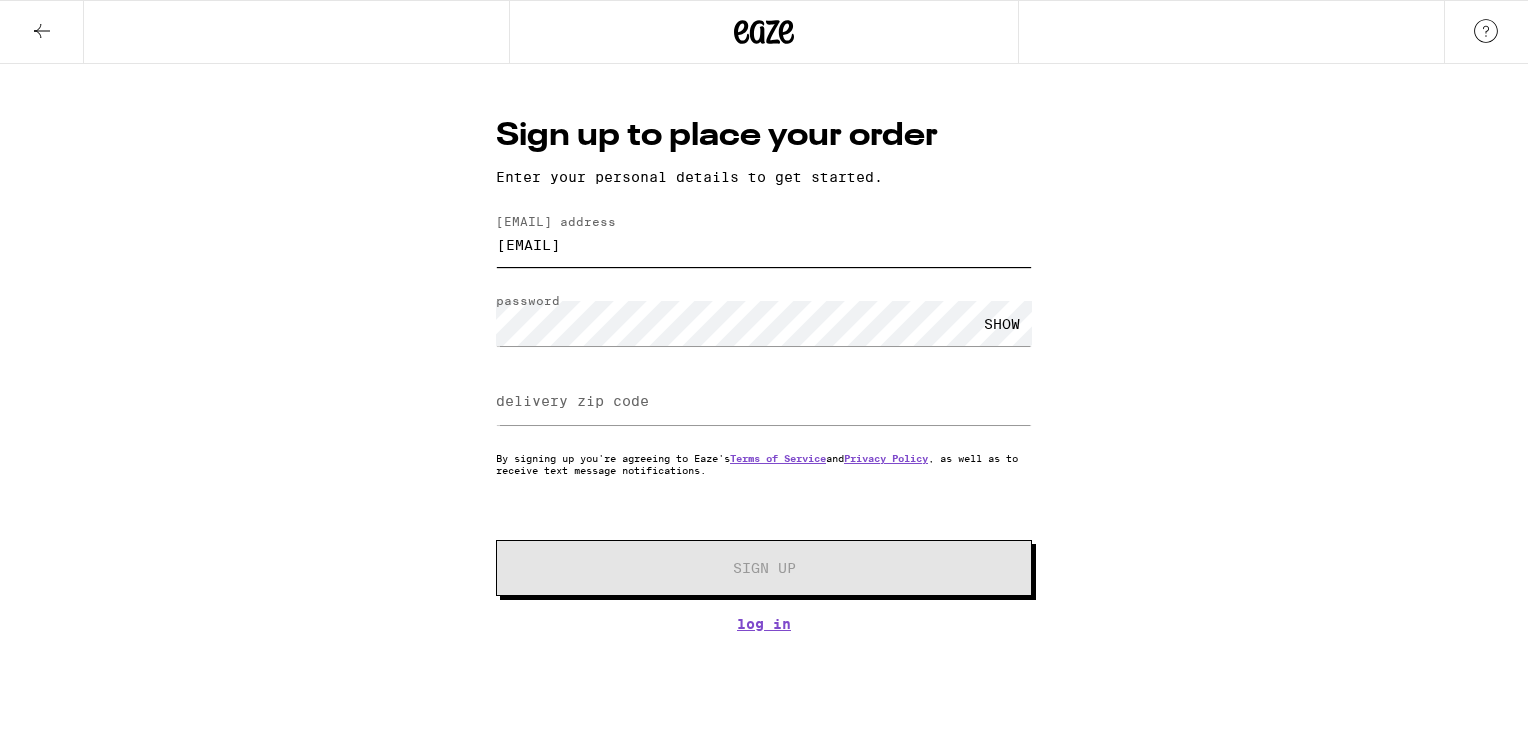 click on "[EMAIL]" at bounding box center (764, 244) 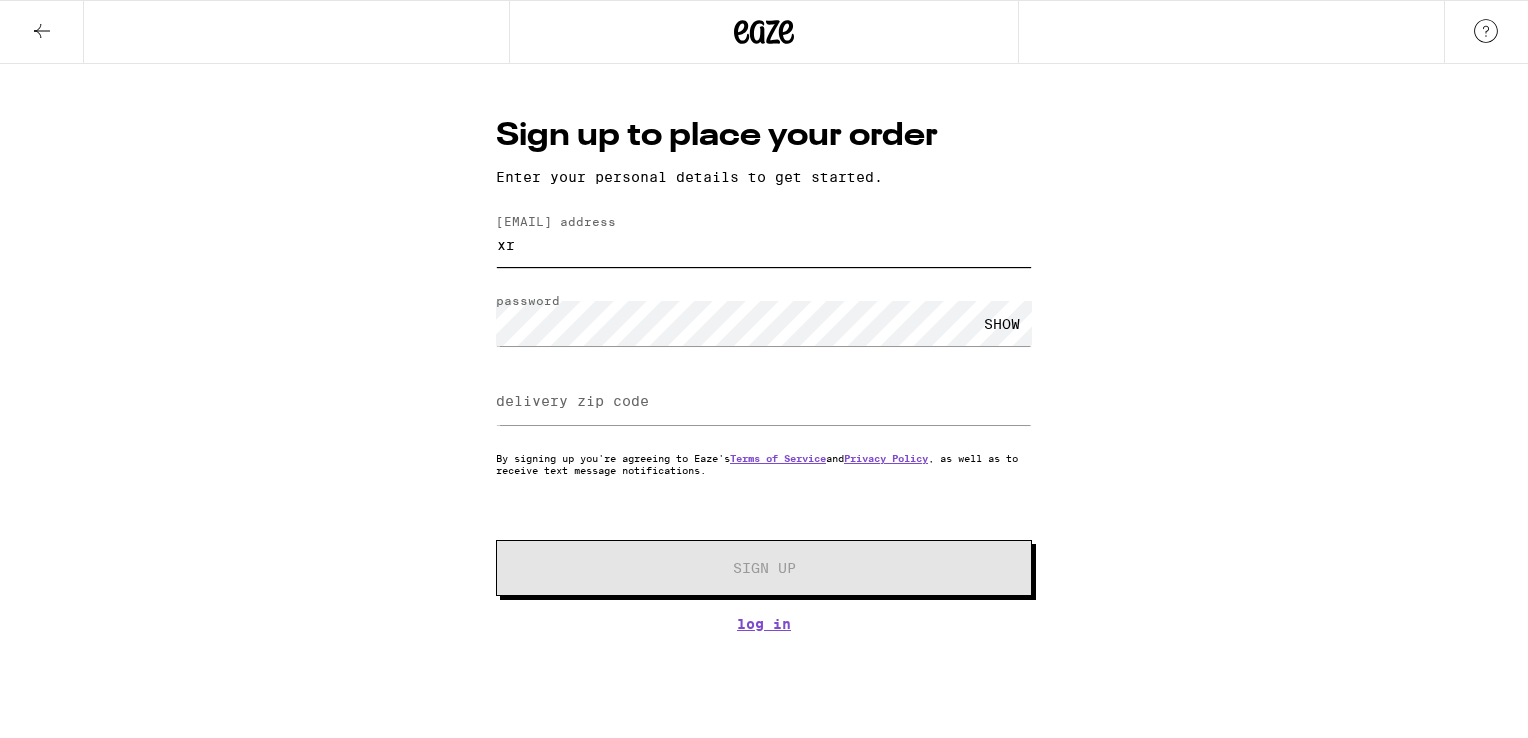 type on "[EMAIL]" 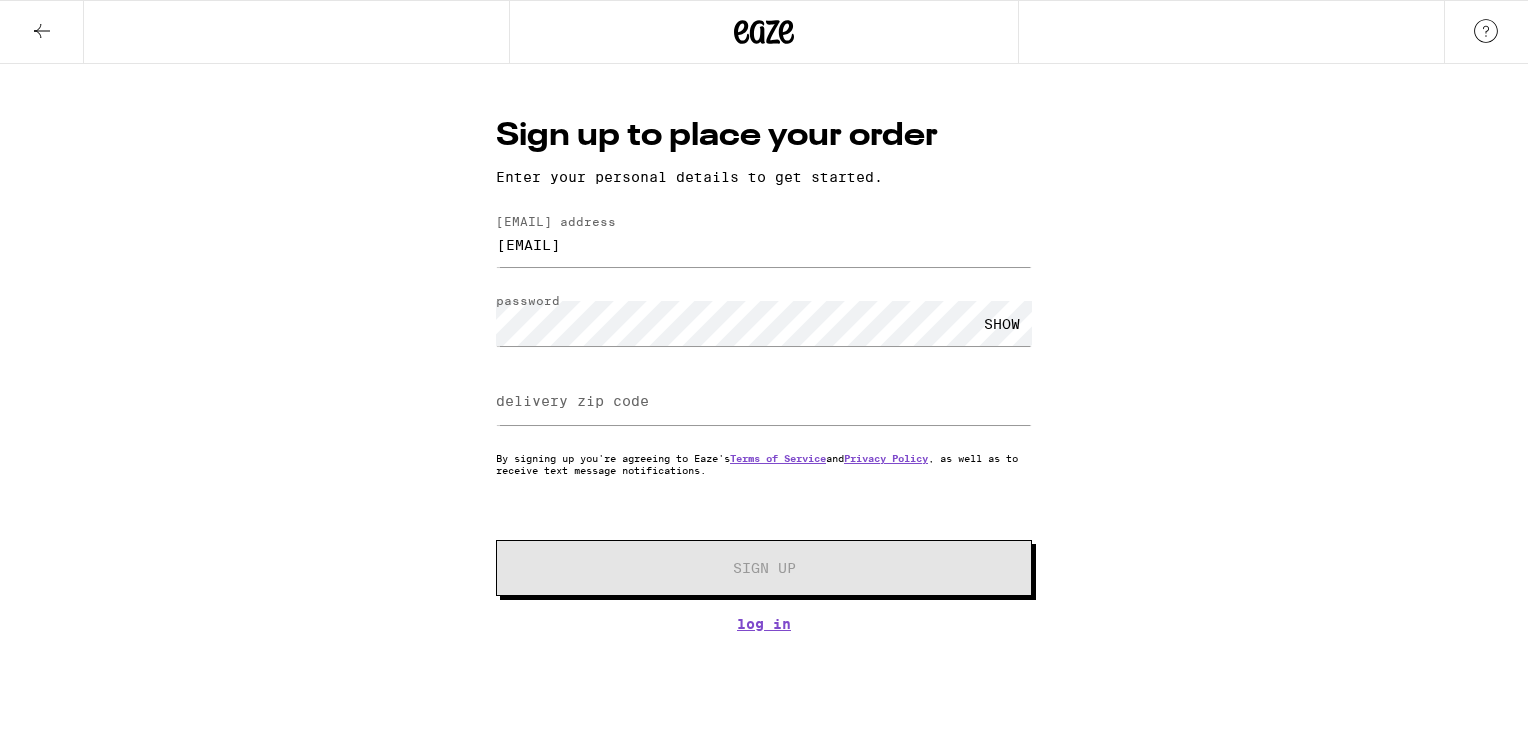 click on "SHOW" at bounding box center [1002, 323] 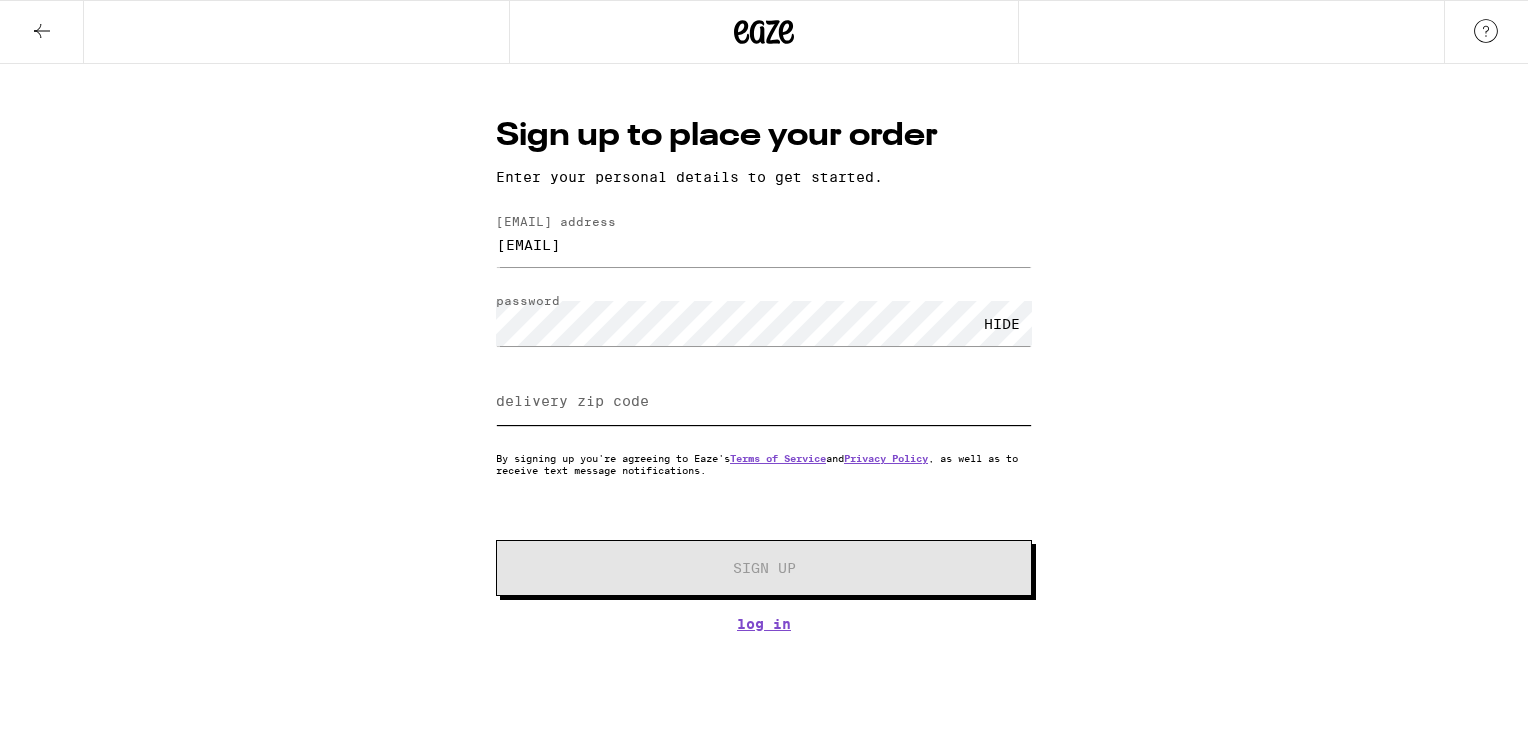 click on "delivery zip code" at bounding box center (764, 402) 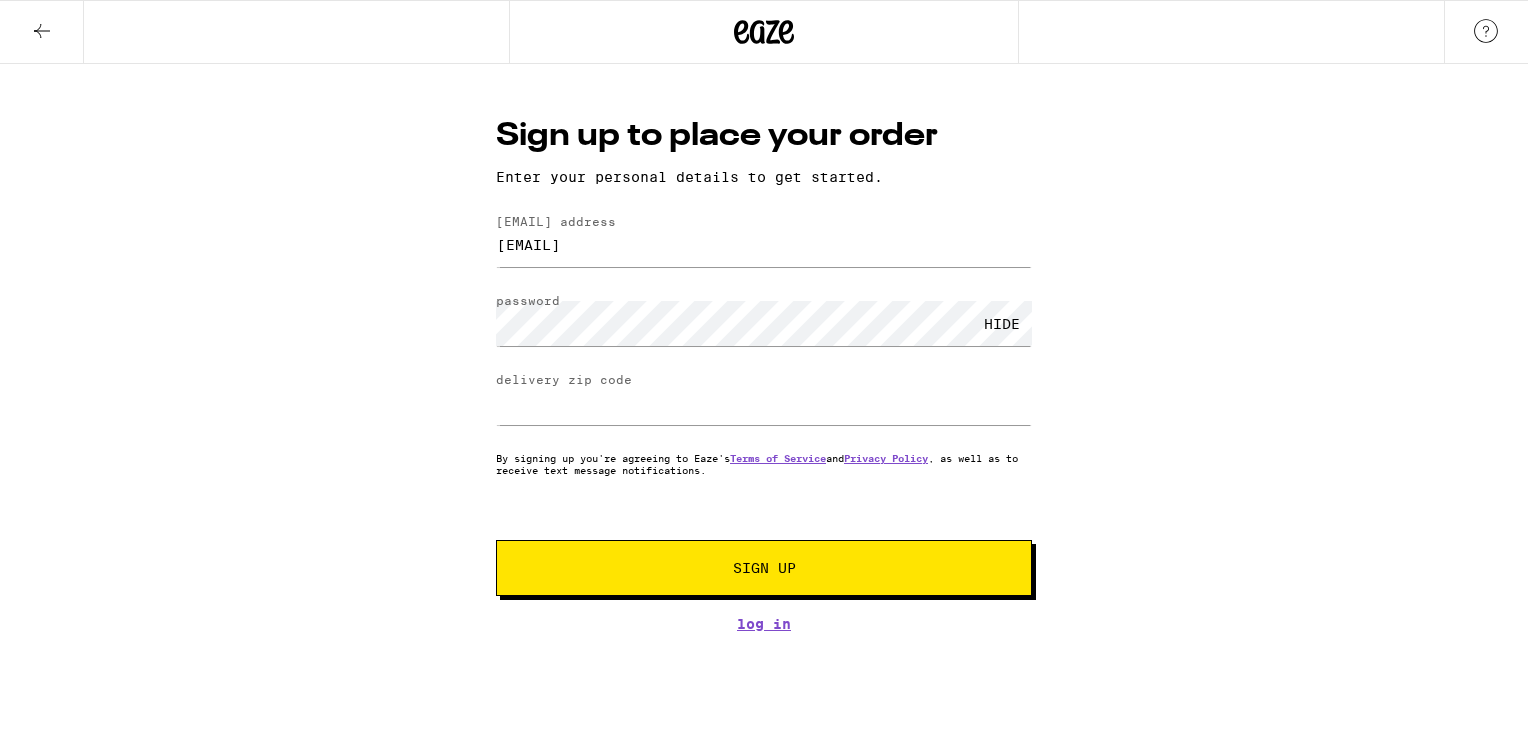 click on "Sign Up" at bounding box center (764, 568) 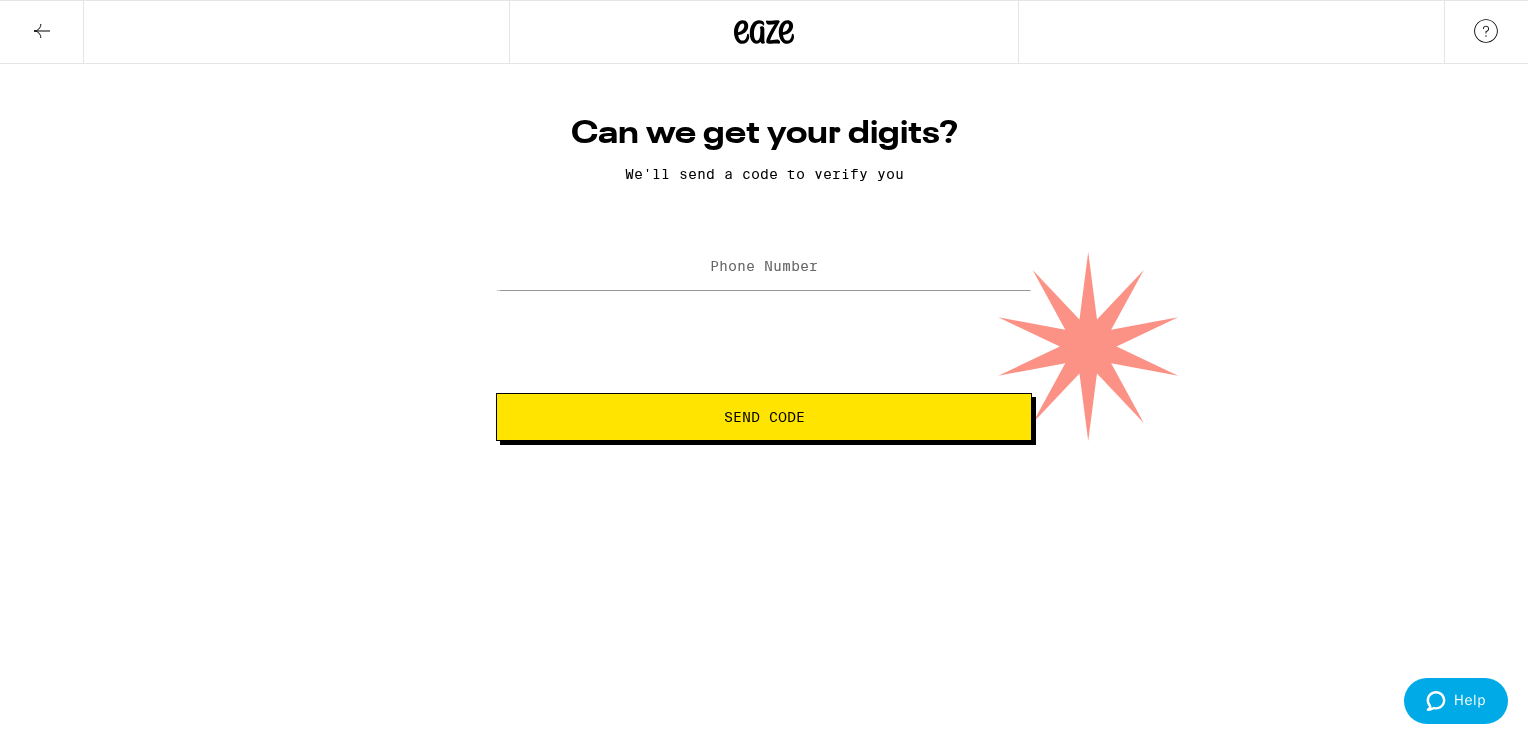 click on "Phone Number" at bounding box center [764, 266] 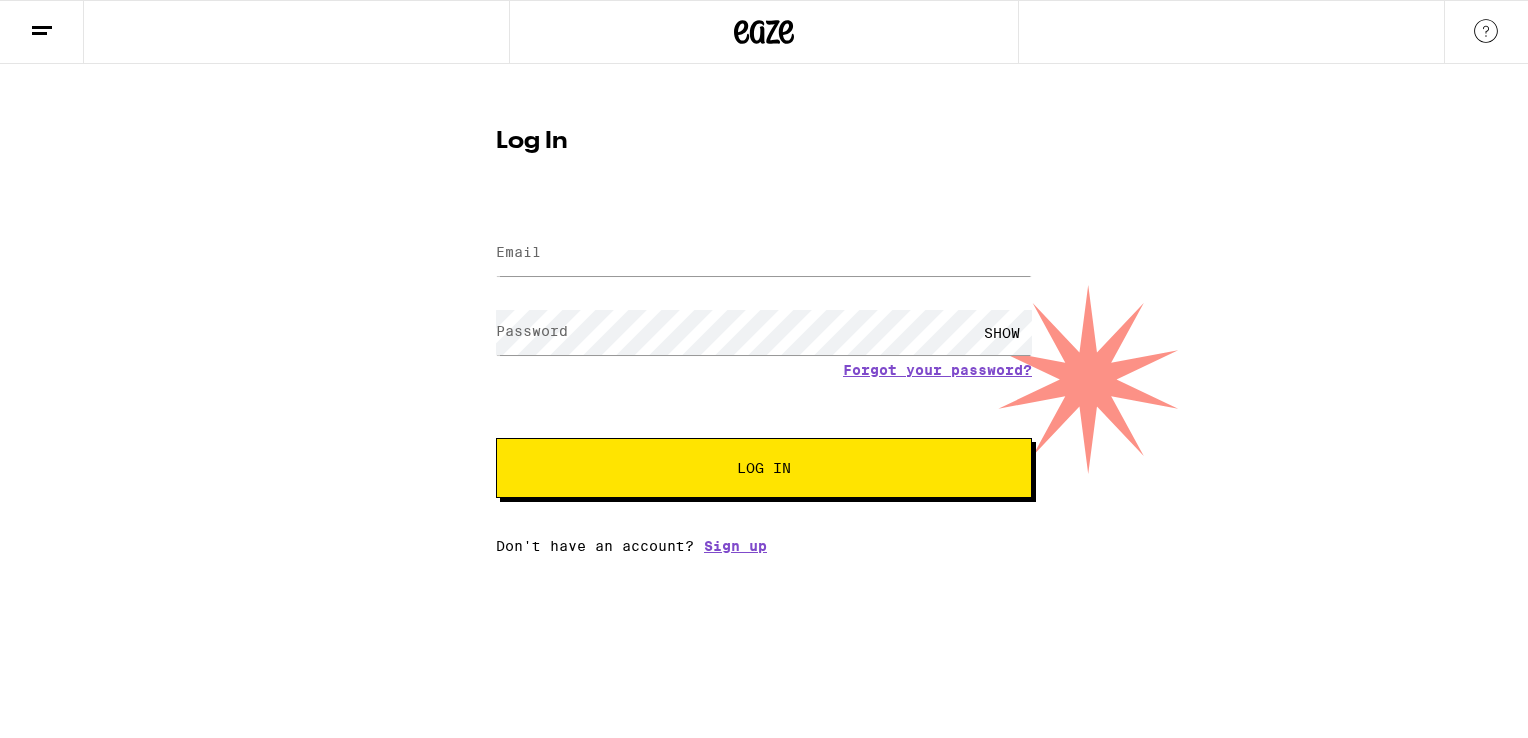 scroll, scrollTop: 0, scrollLeft: 0, axis: both 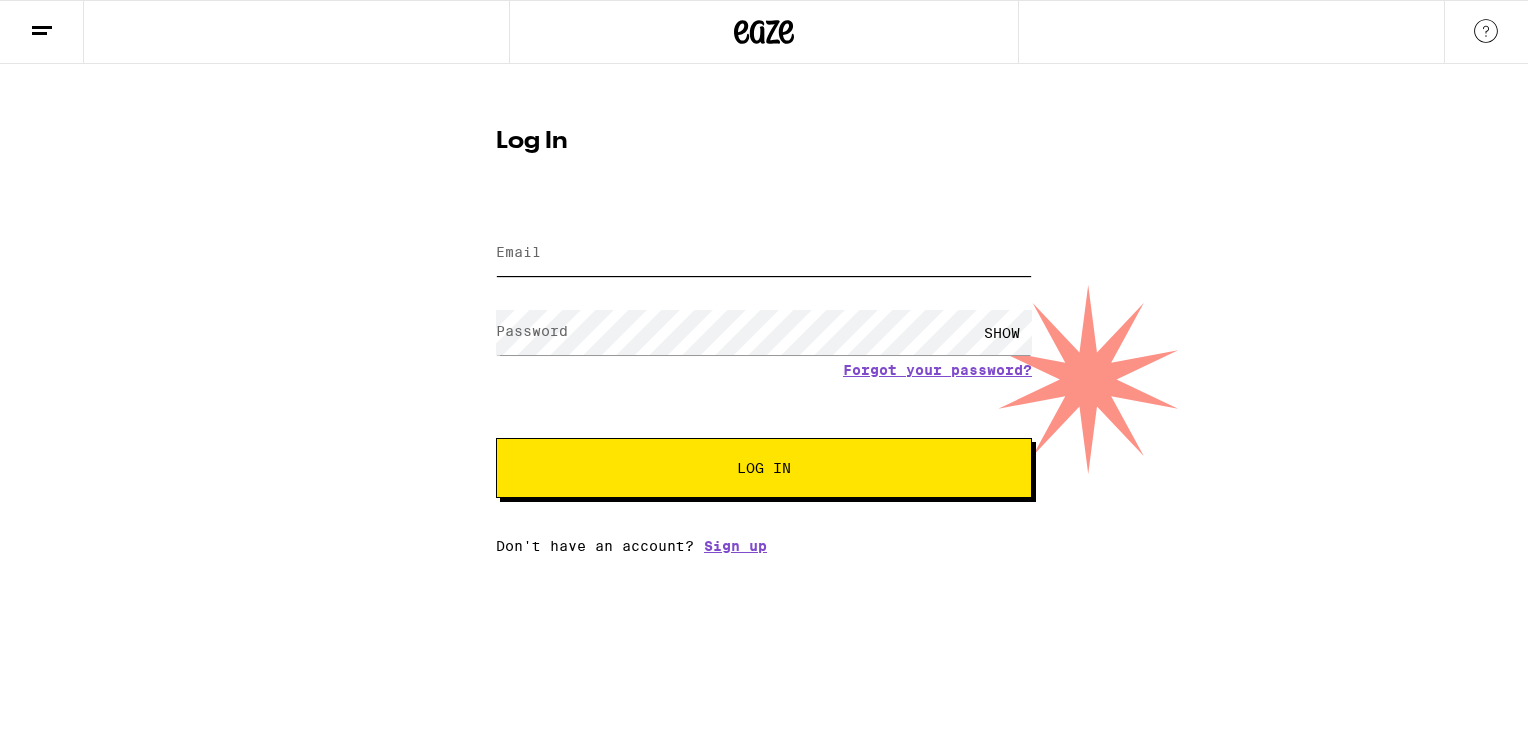 type on "[USERNAME]@example.com" 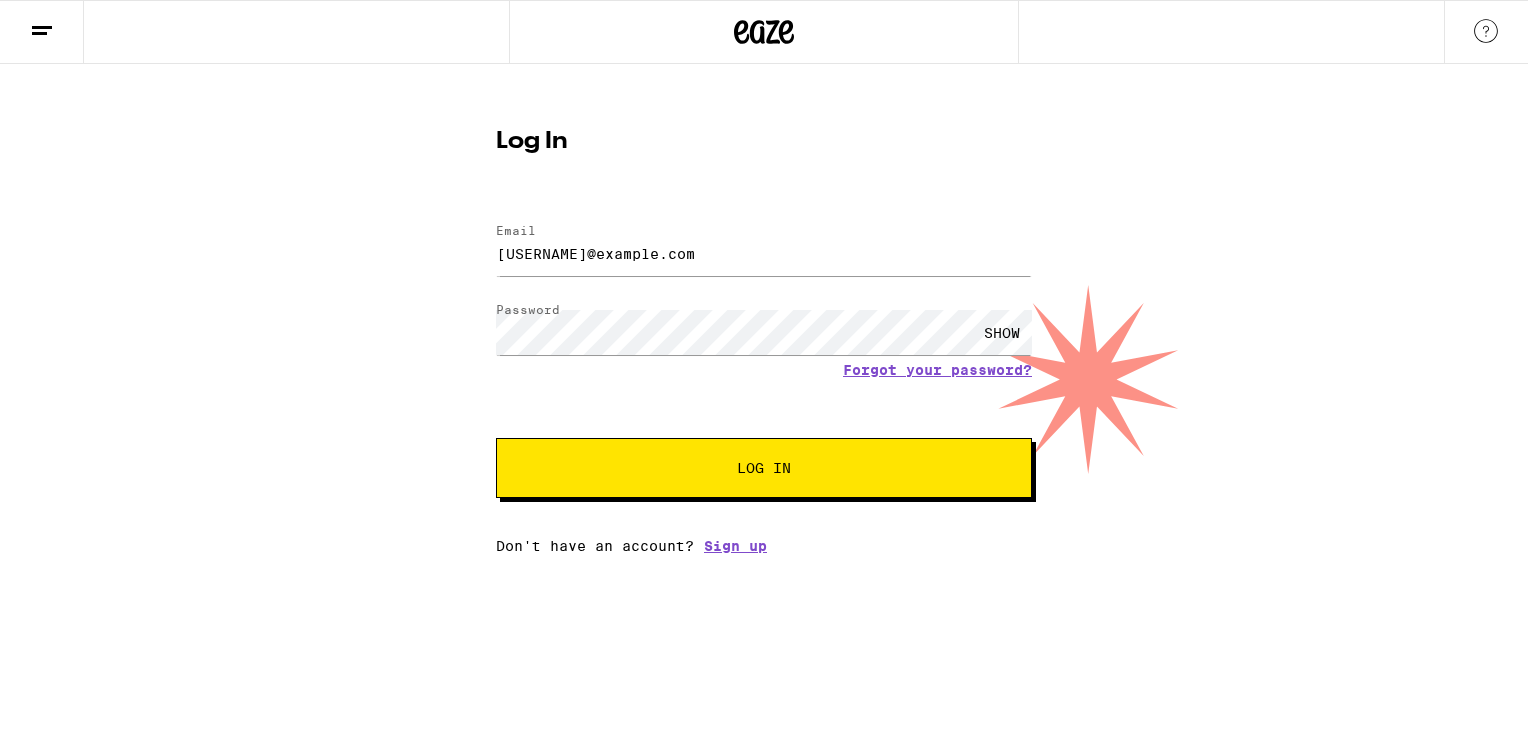 click on "Log In" at bounding box center (764, 468) 